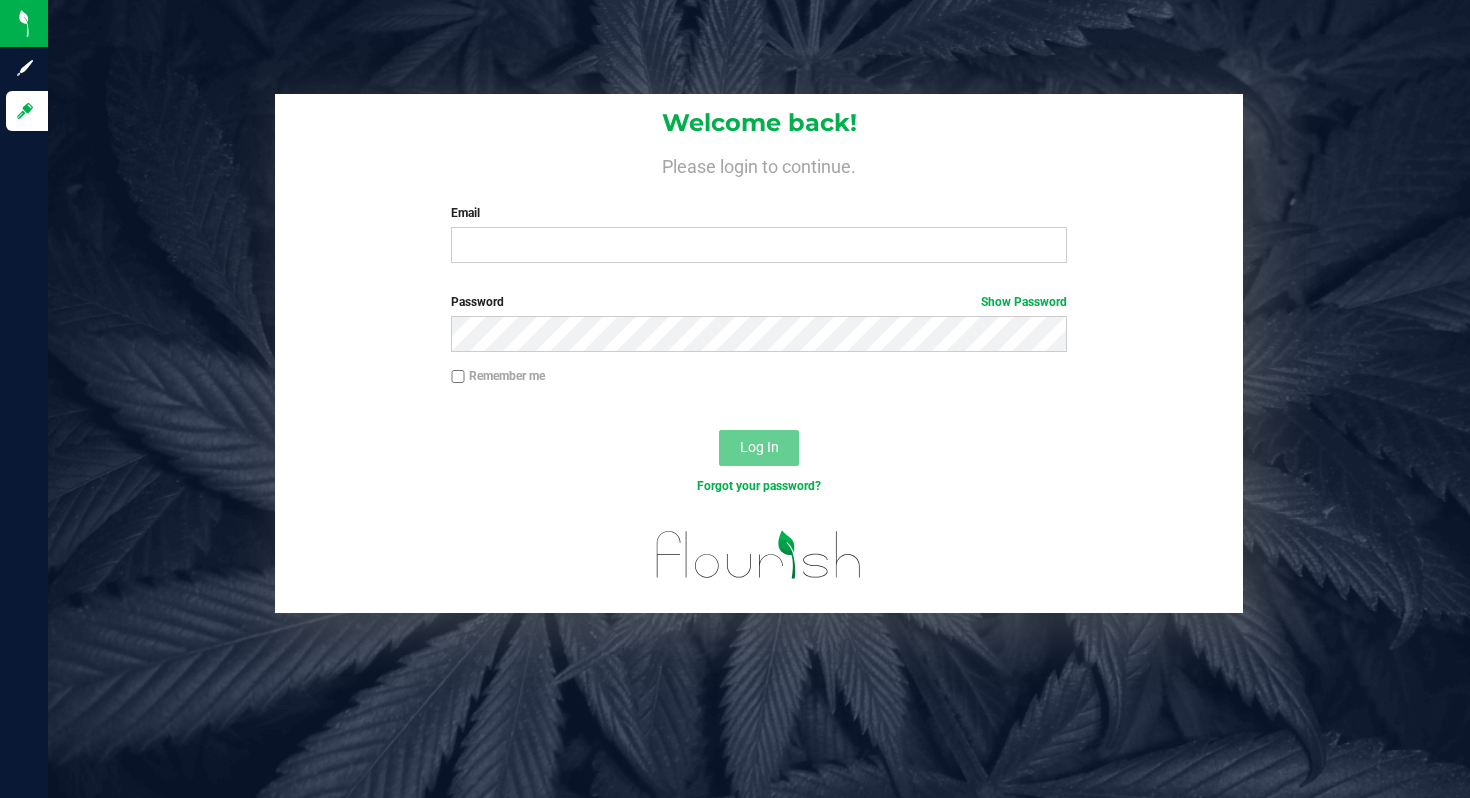 scroll, scrollTop: 0, scrollLeft: 0, axis: both 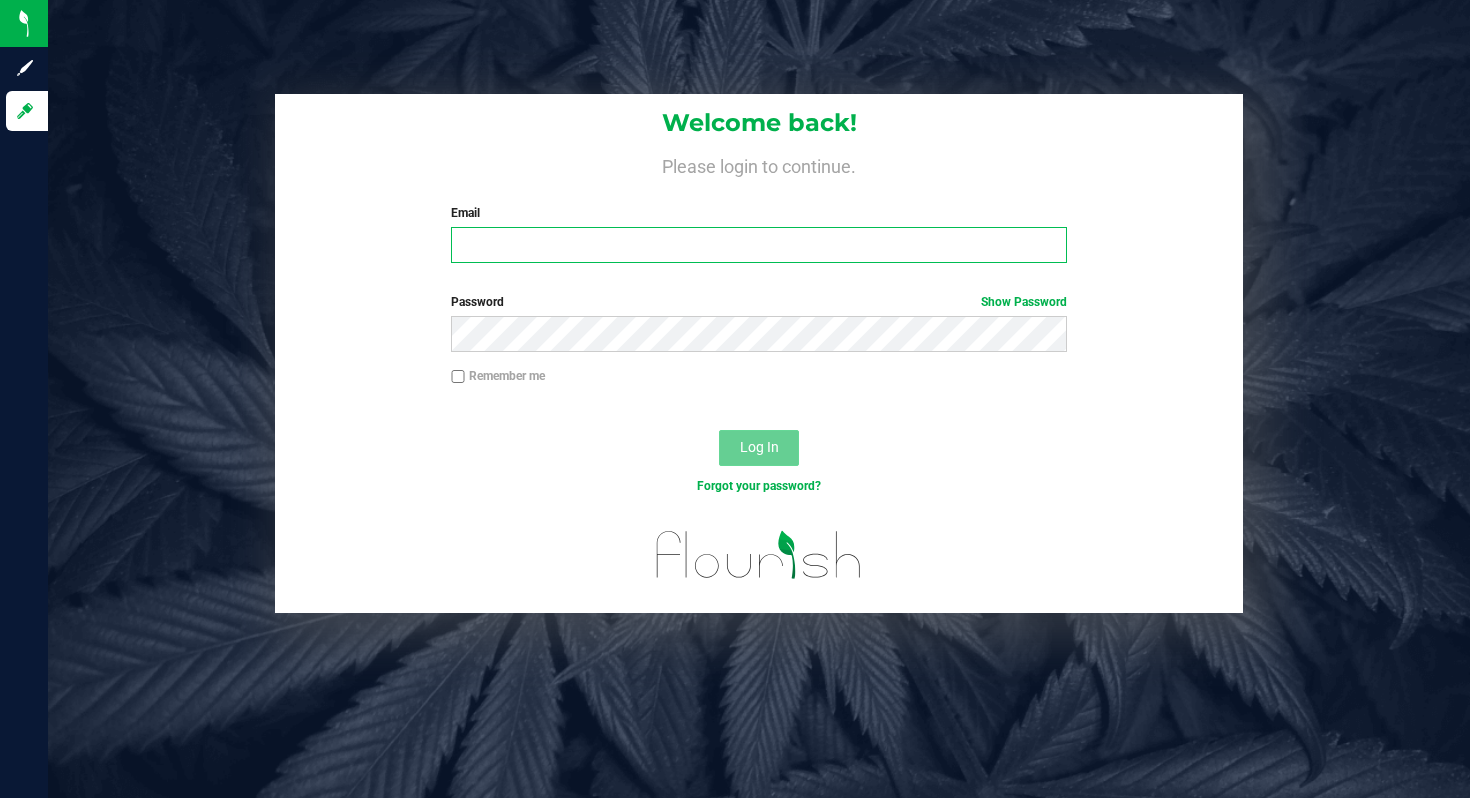 type on "kgosier@[EMAIL]" 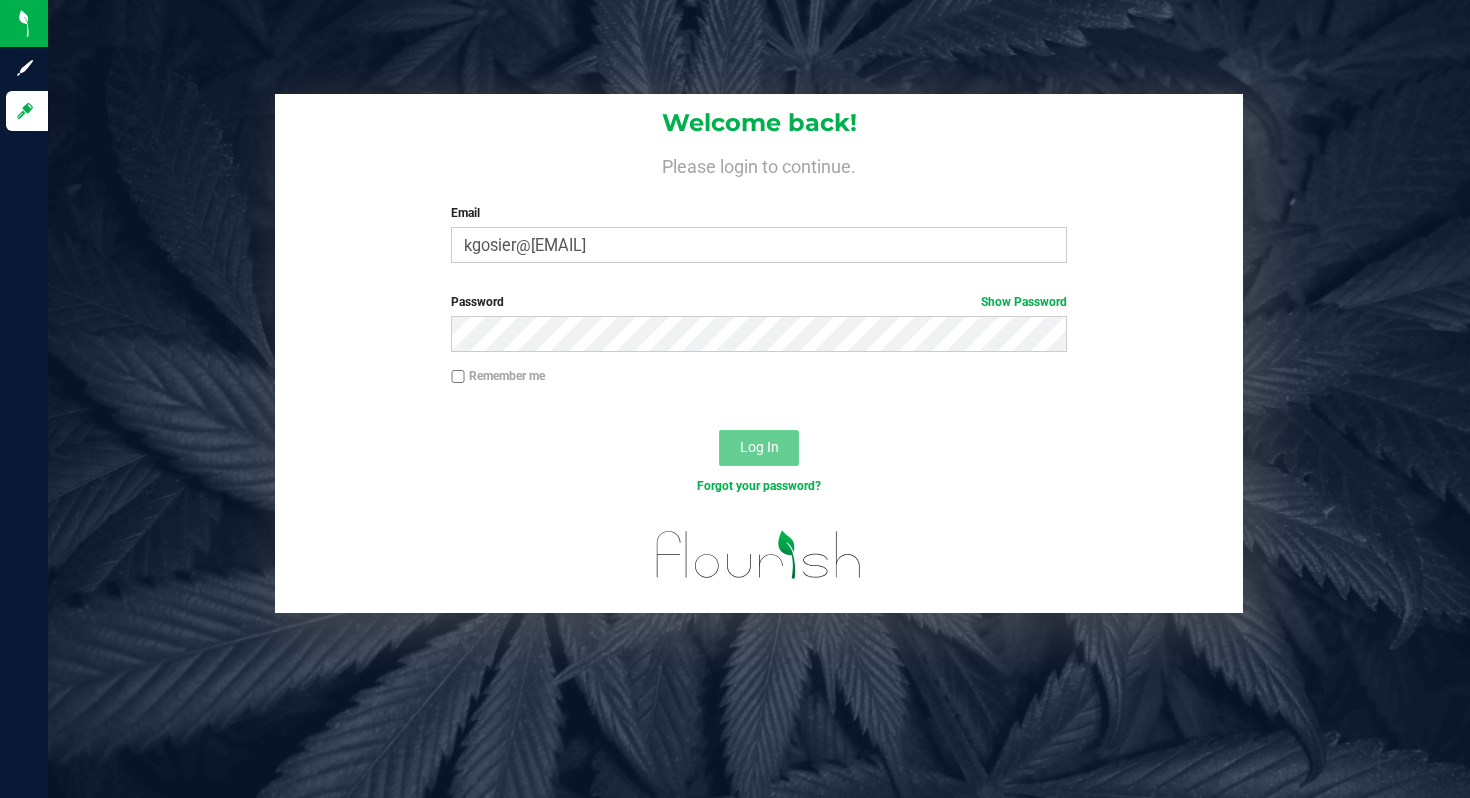 click on "Log In" at bounding box center (759, 447) 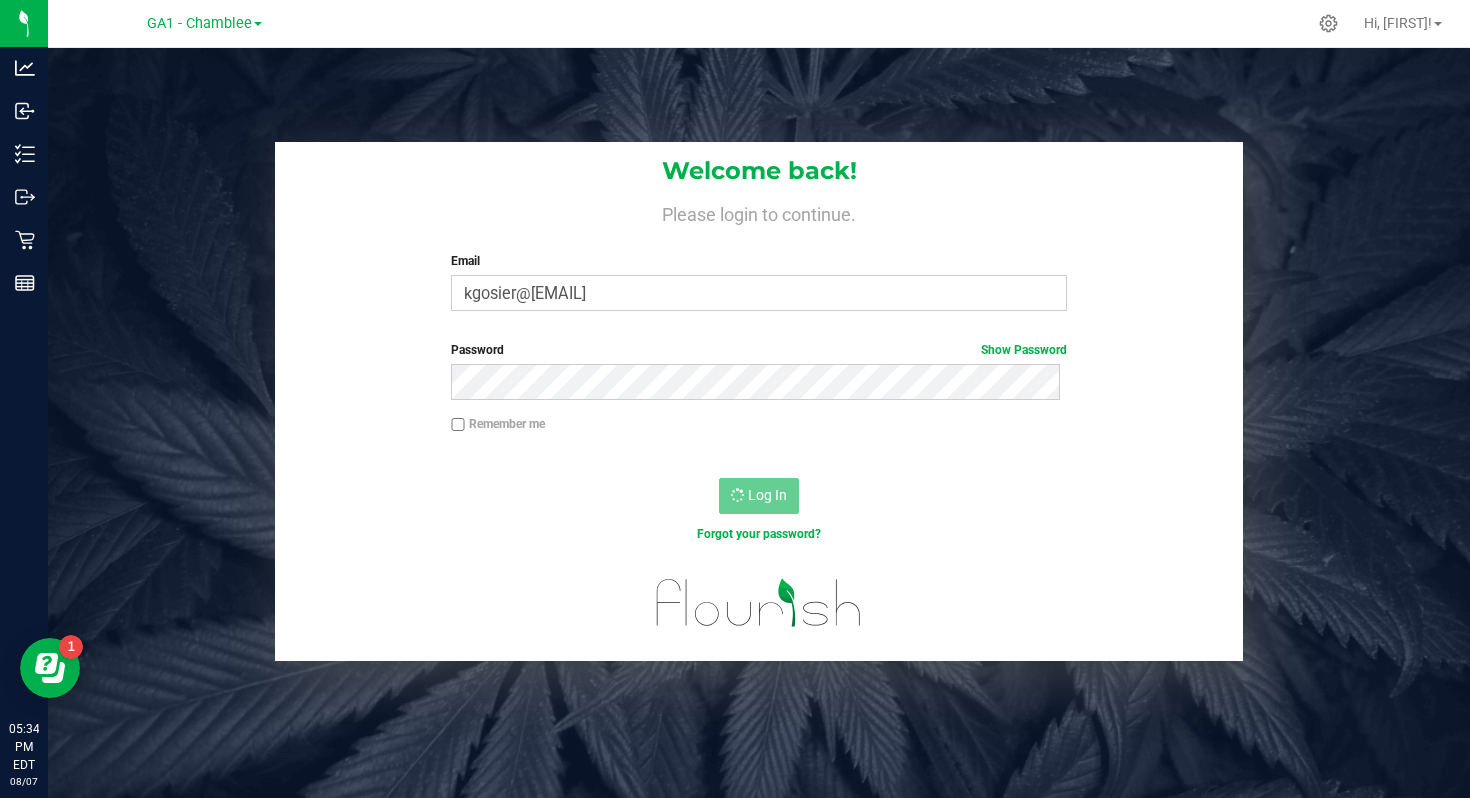 scroll, scrollTop: 0, scrollLeft: 0, axis: both 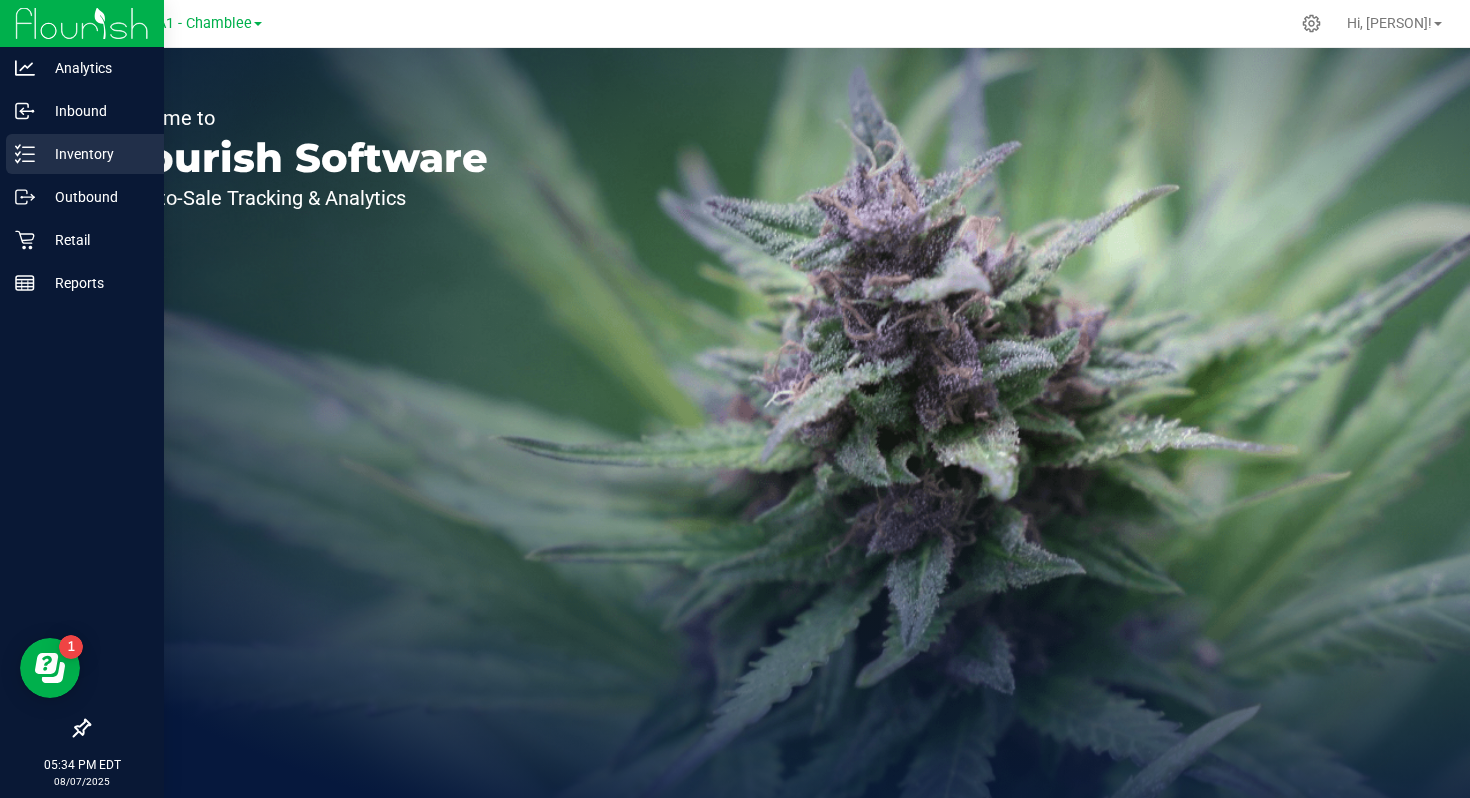 click on "Inventory" at bounding box center (95, 154) 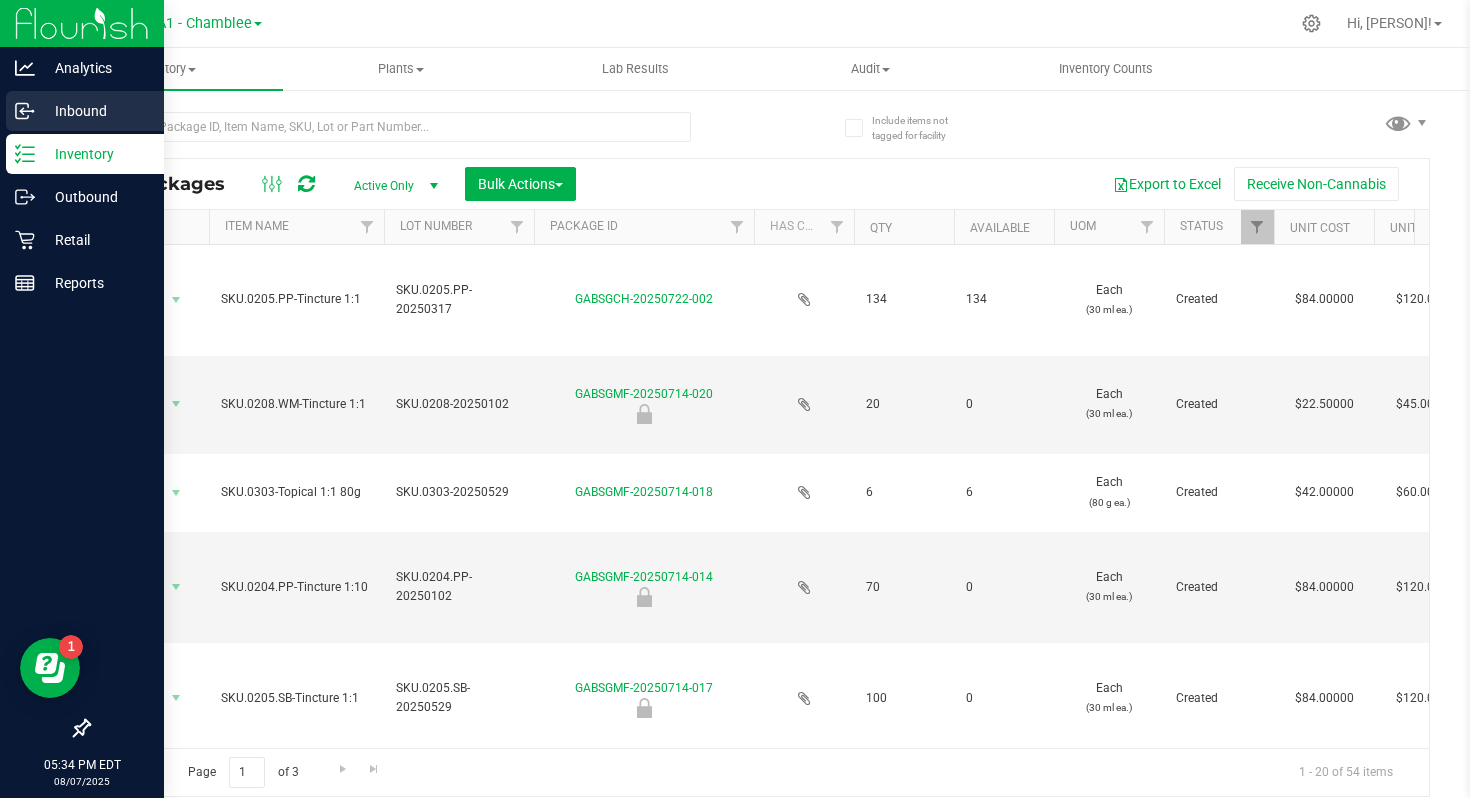 click on "Inbound" at bounding box center (95, 111) 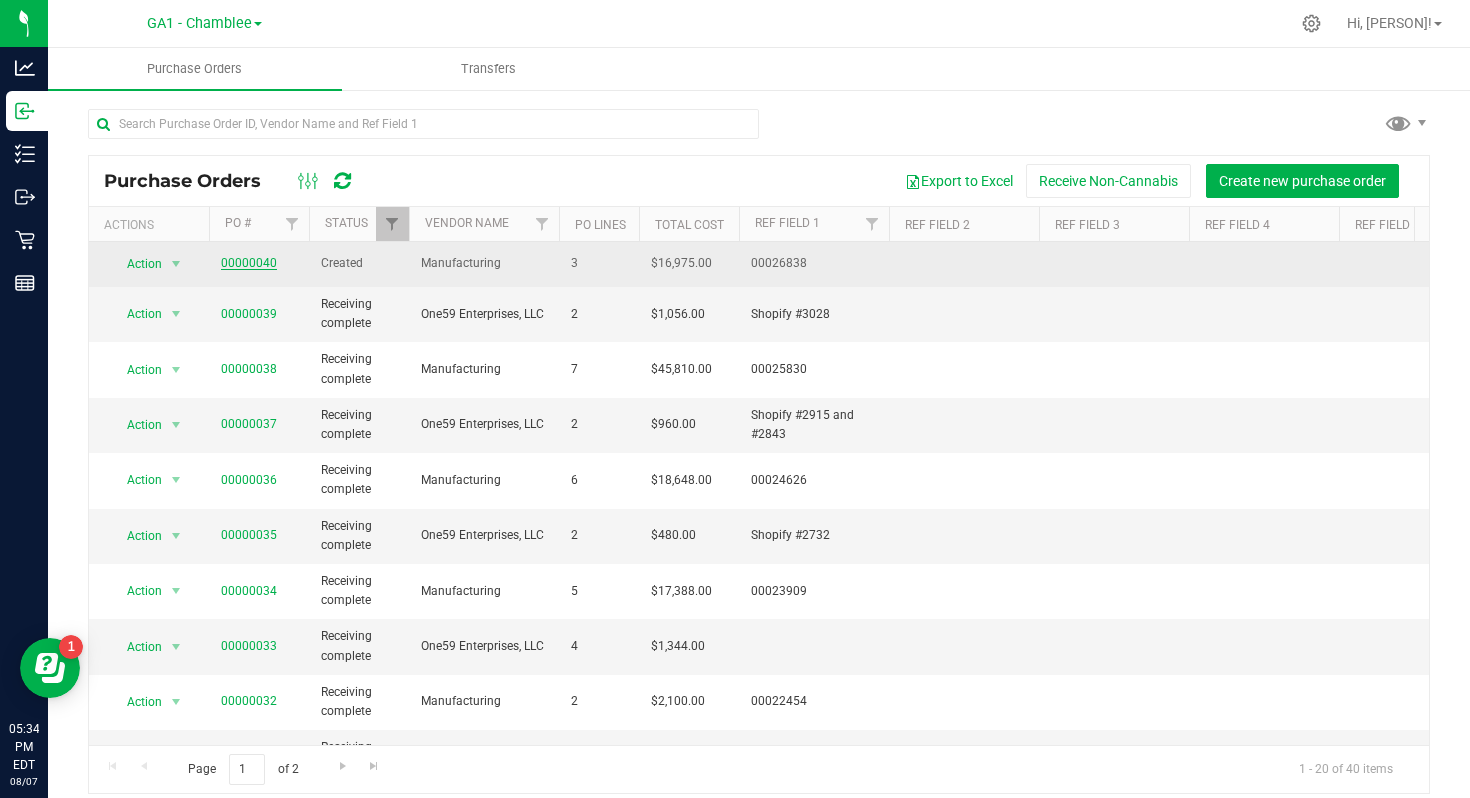 click on "00000040" at bounding box center [249, 263] 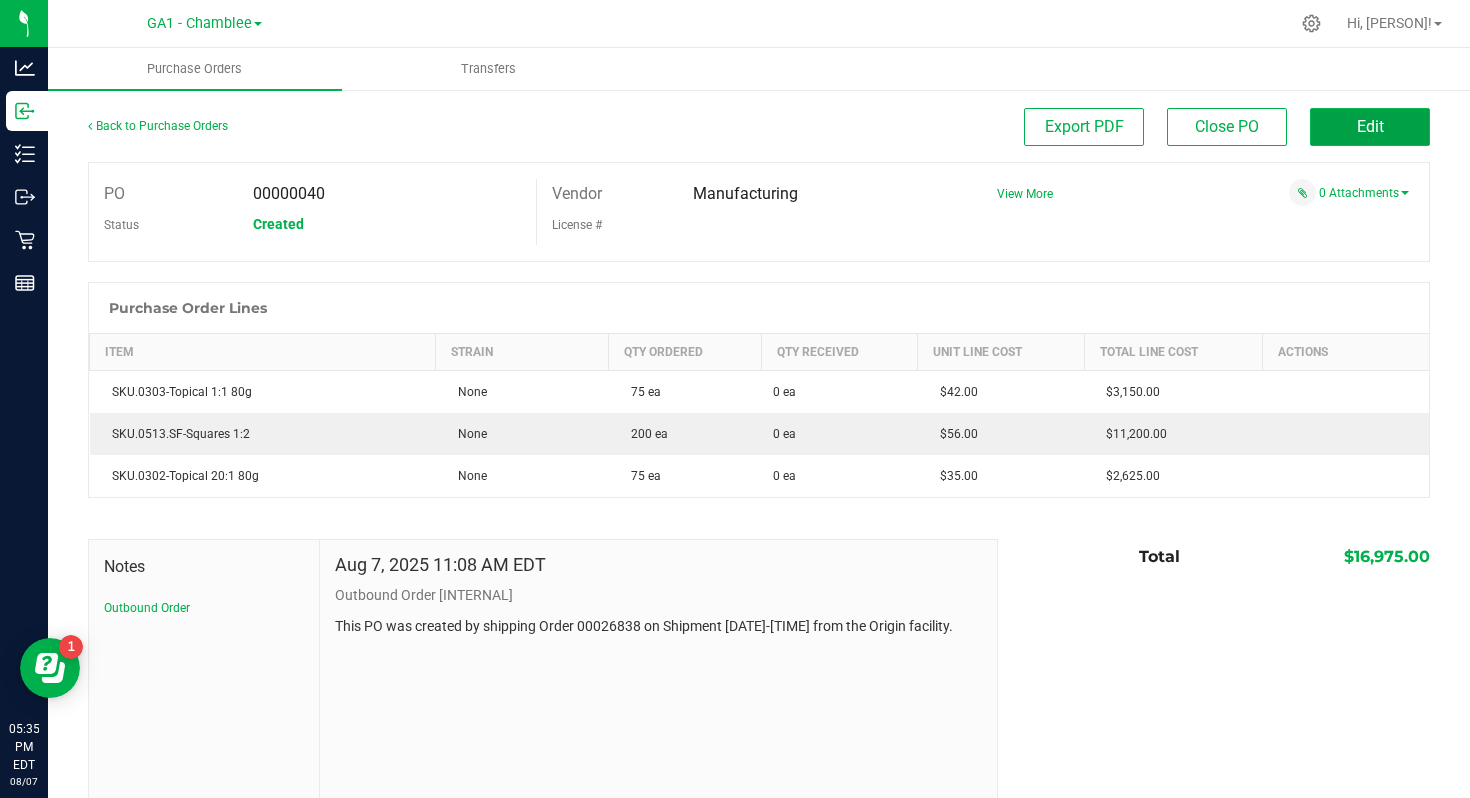 click on "Edit" at bounding box center (1370, 127) 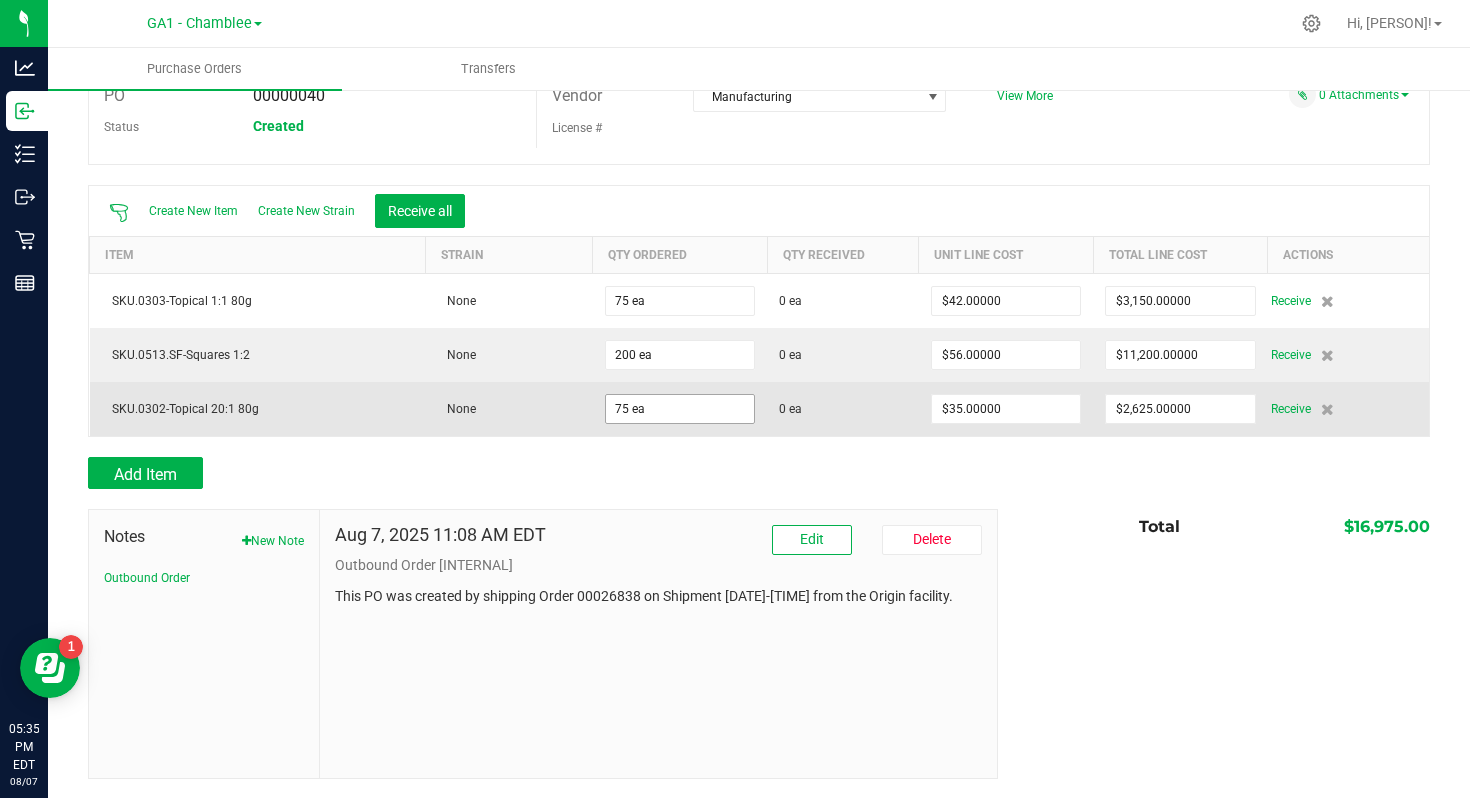 scroll, scrollTop: 54, scrollLeft: 0, axis: vertical 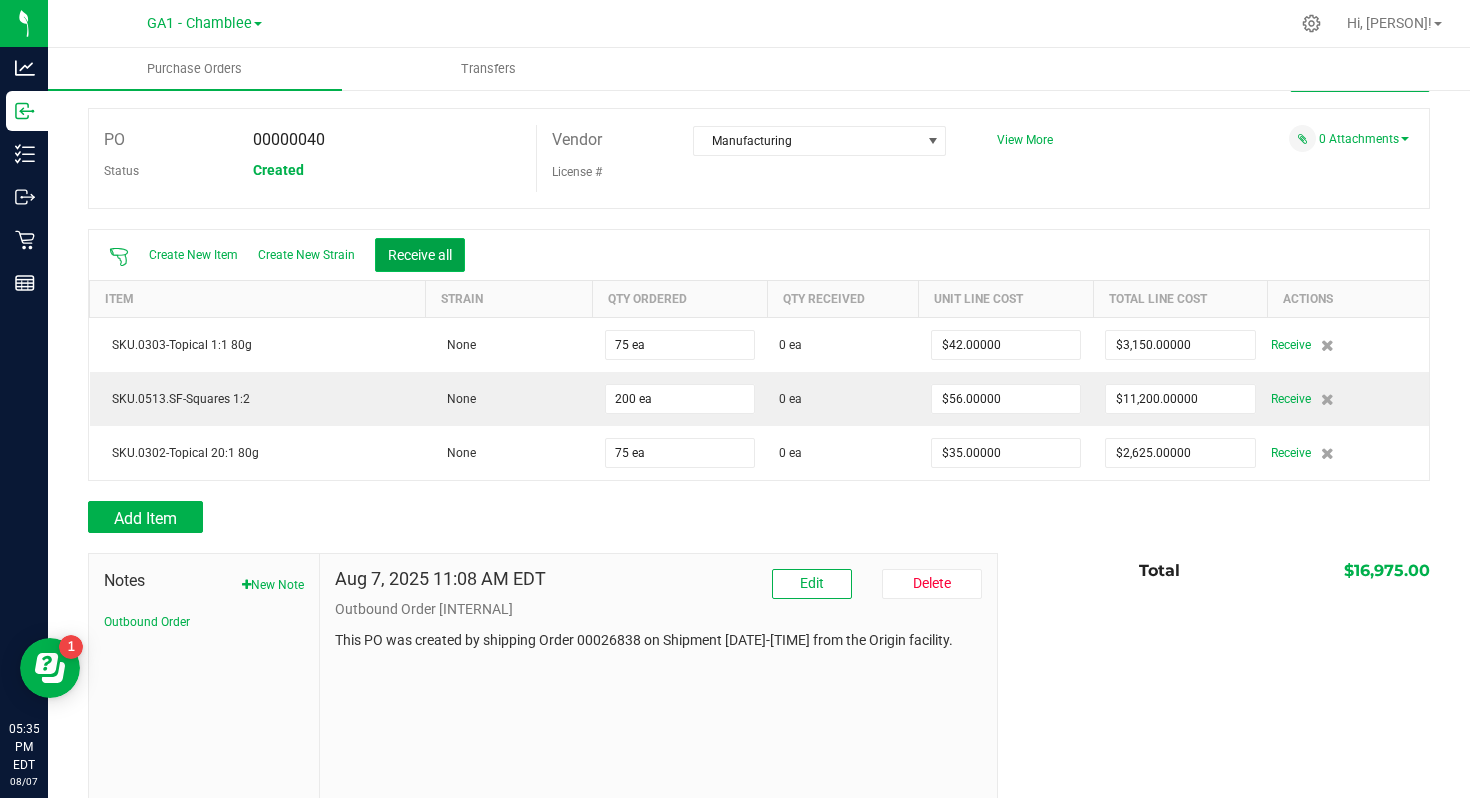click on "Receive all" at bounding box center (420, 255) 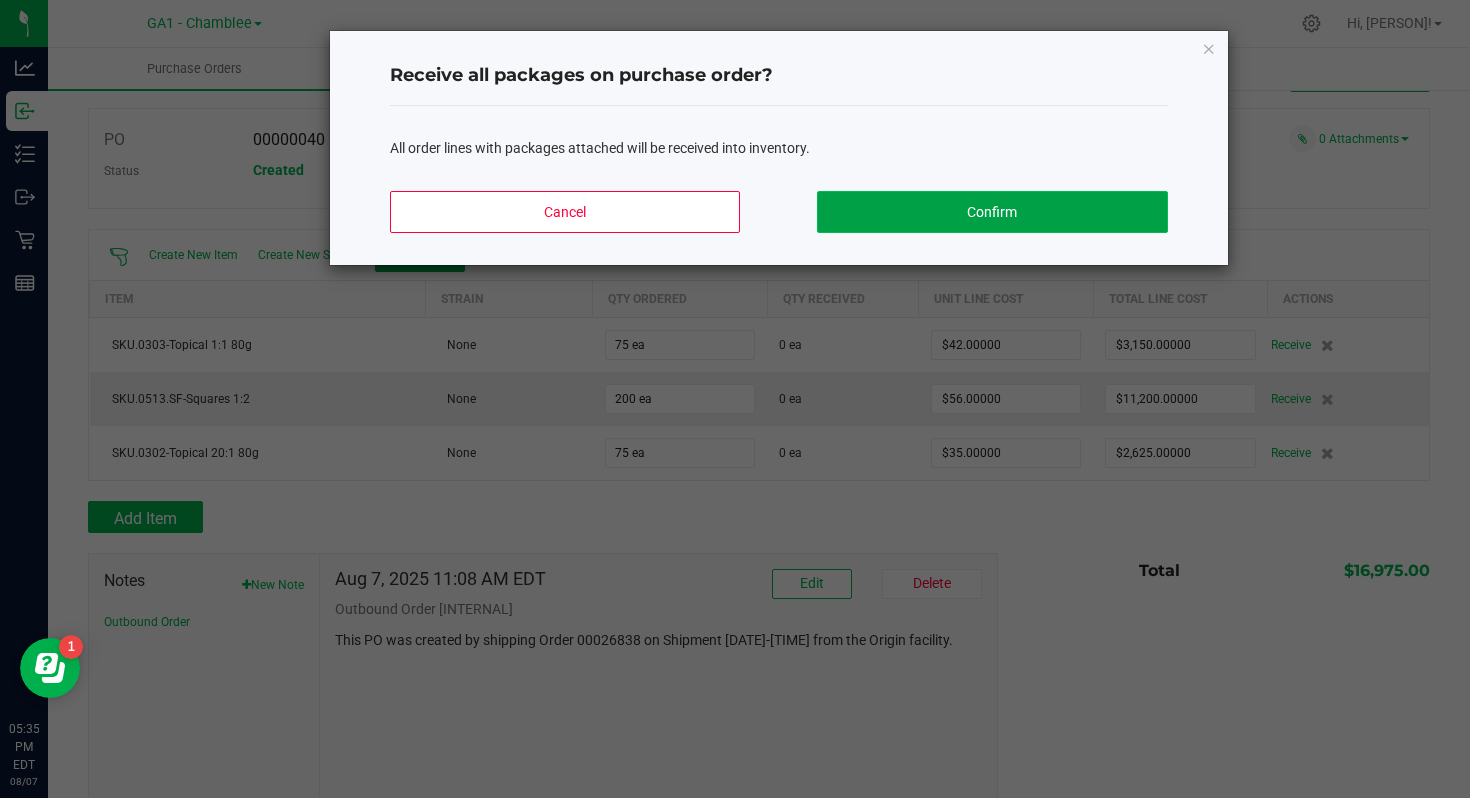 click on "Confirm" 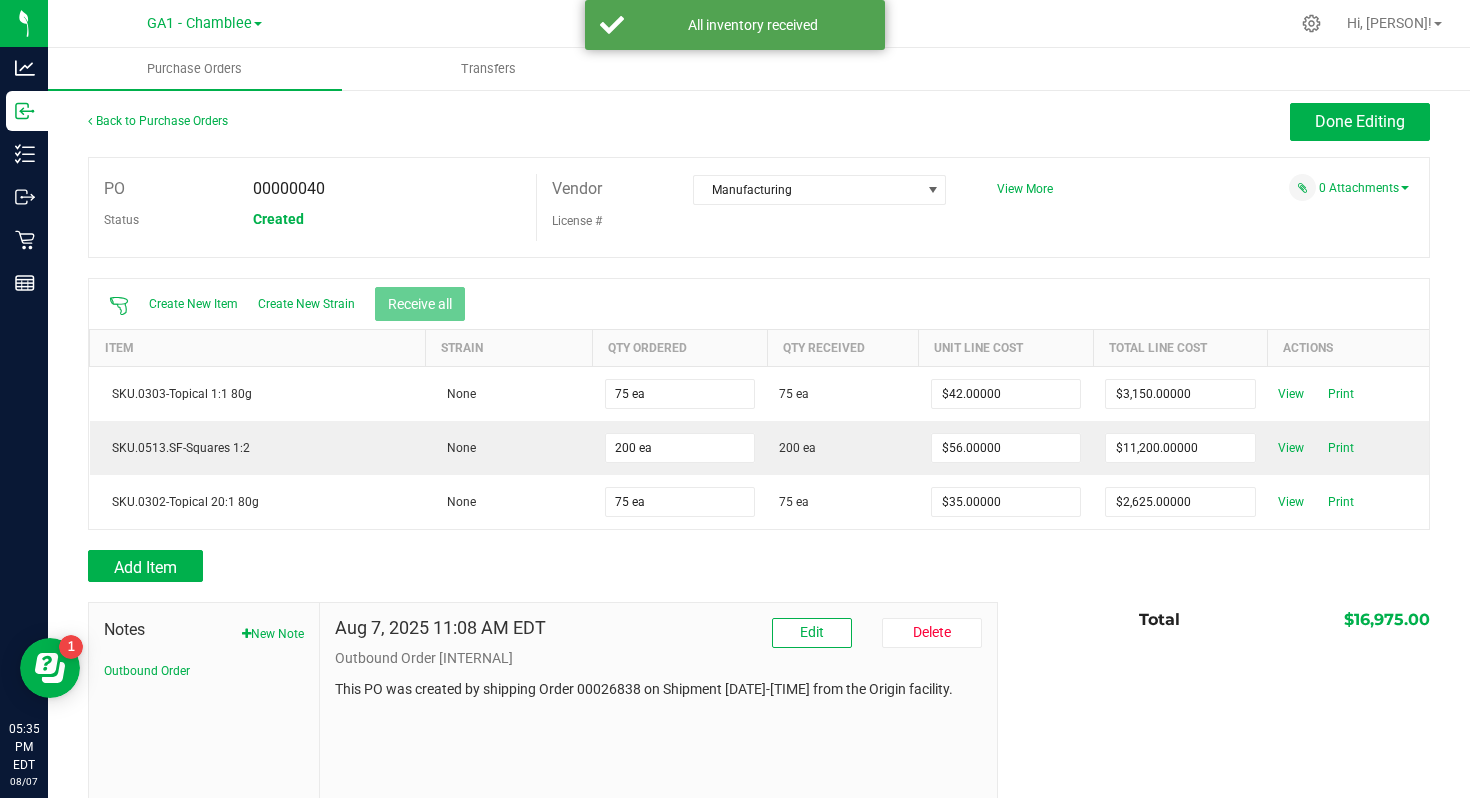 scroll, scrollTop: 0, scrollLeft: 0, axis: both 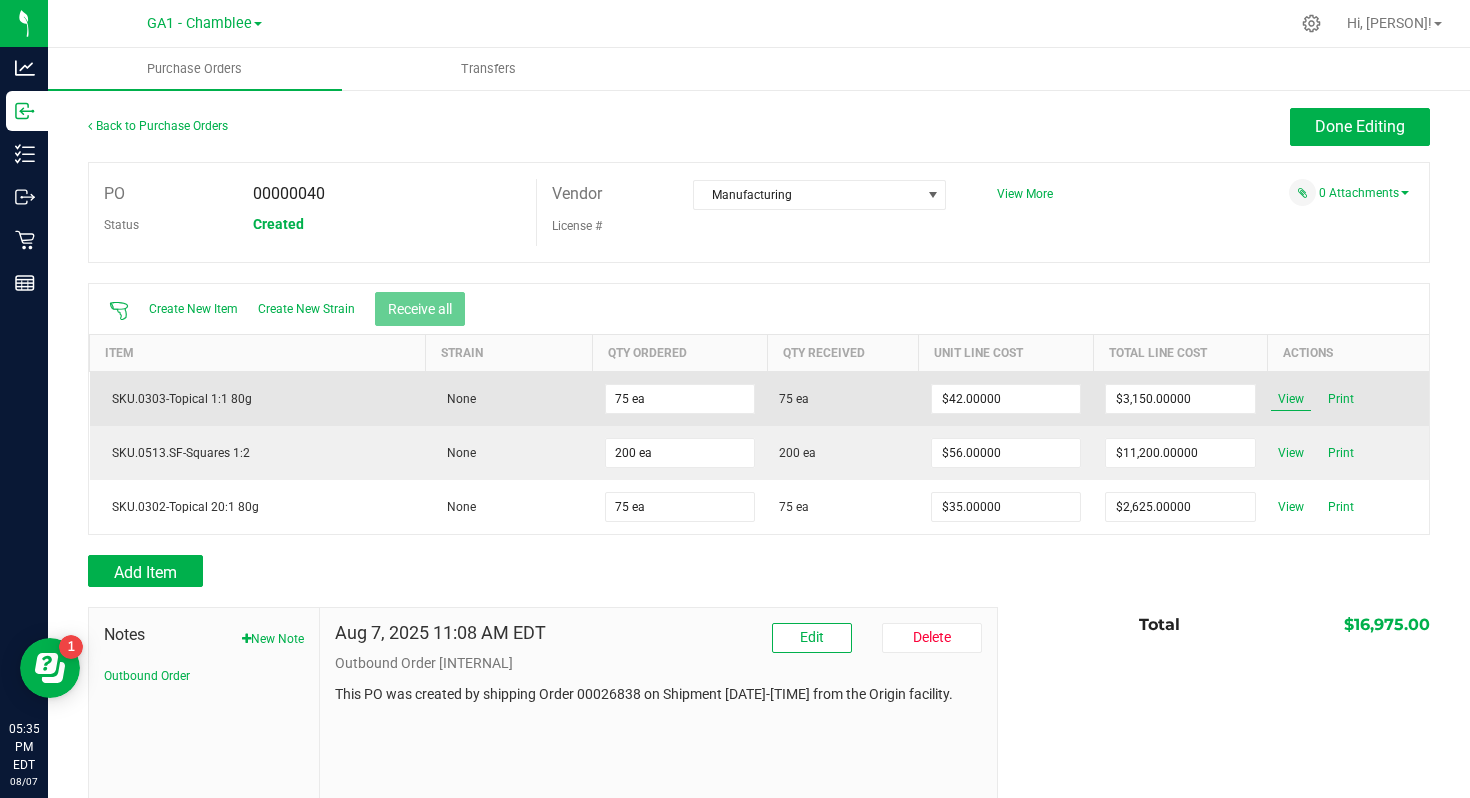 click on "View" at bounding box center [1291, 399] 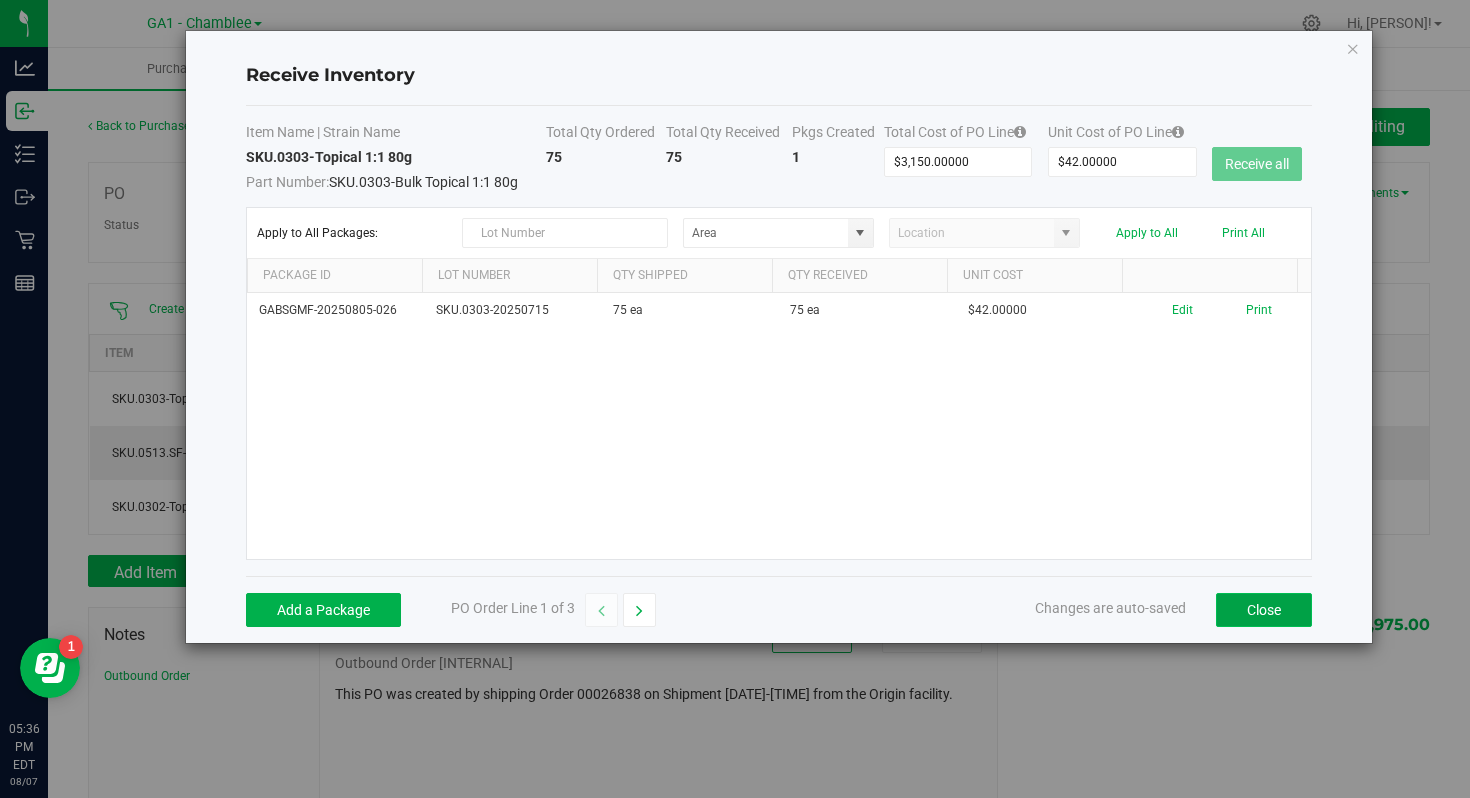click on "Close" at bounding box center [1264, 610] 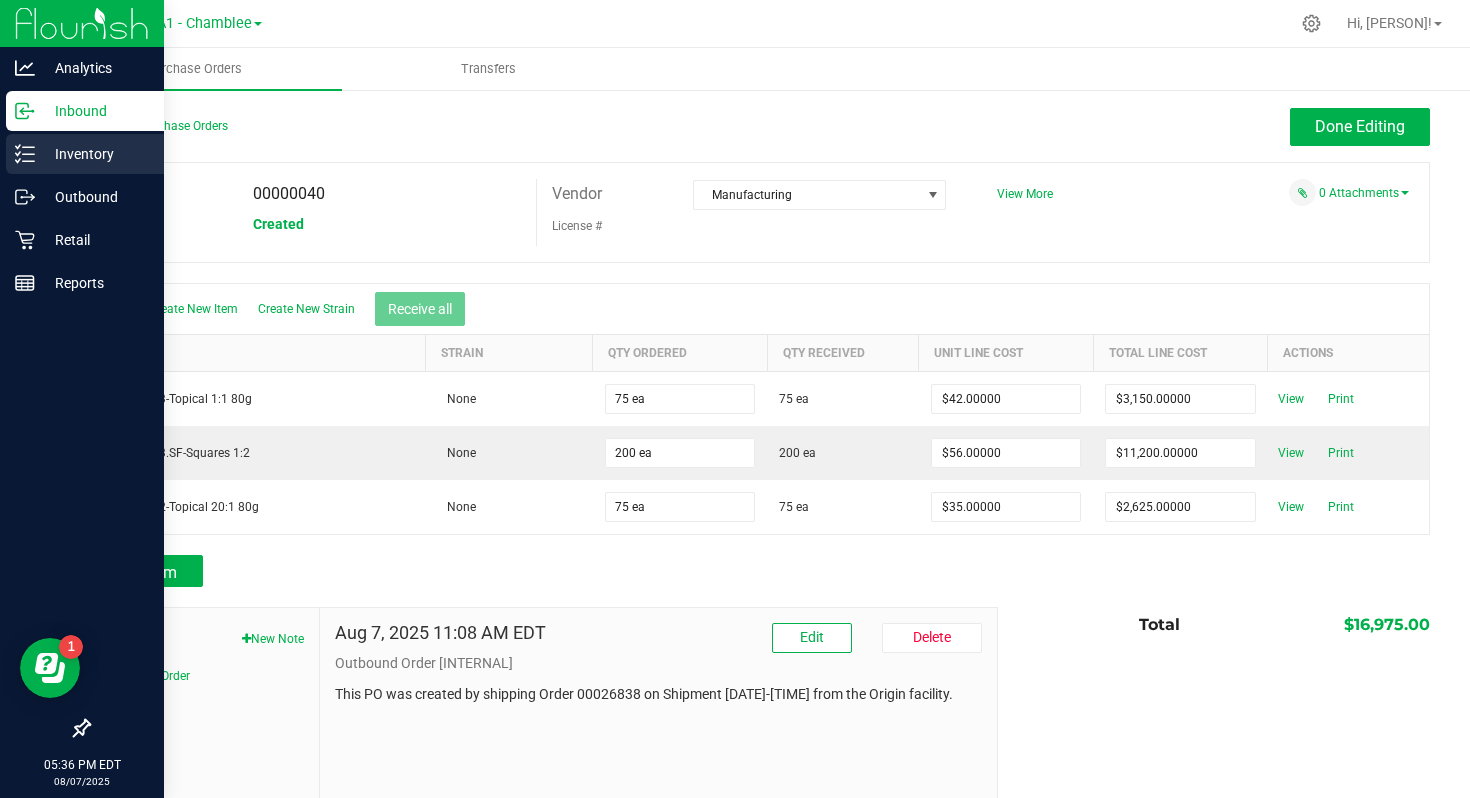 click on "Inventory" at bounding box center [95, 154] 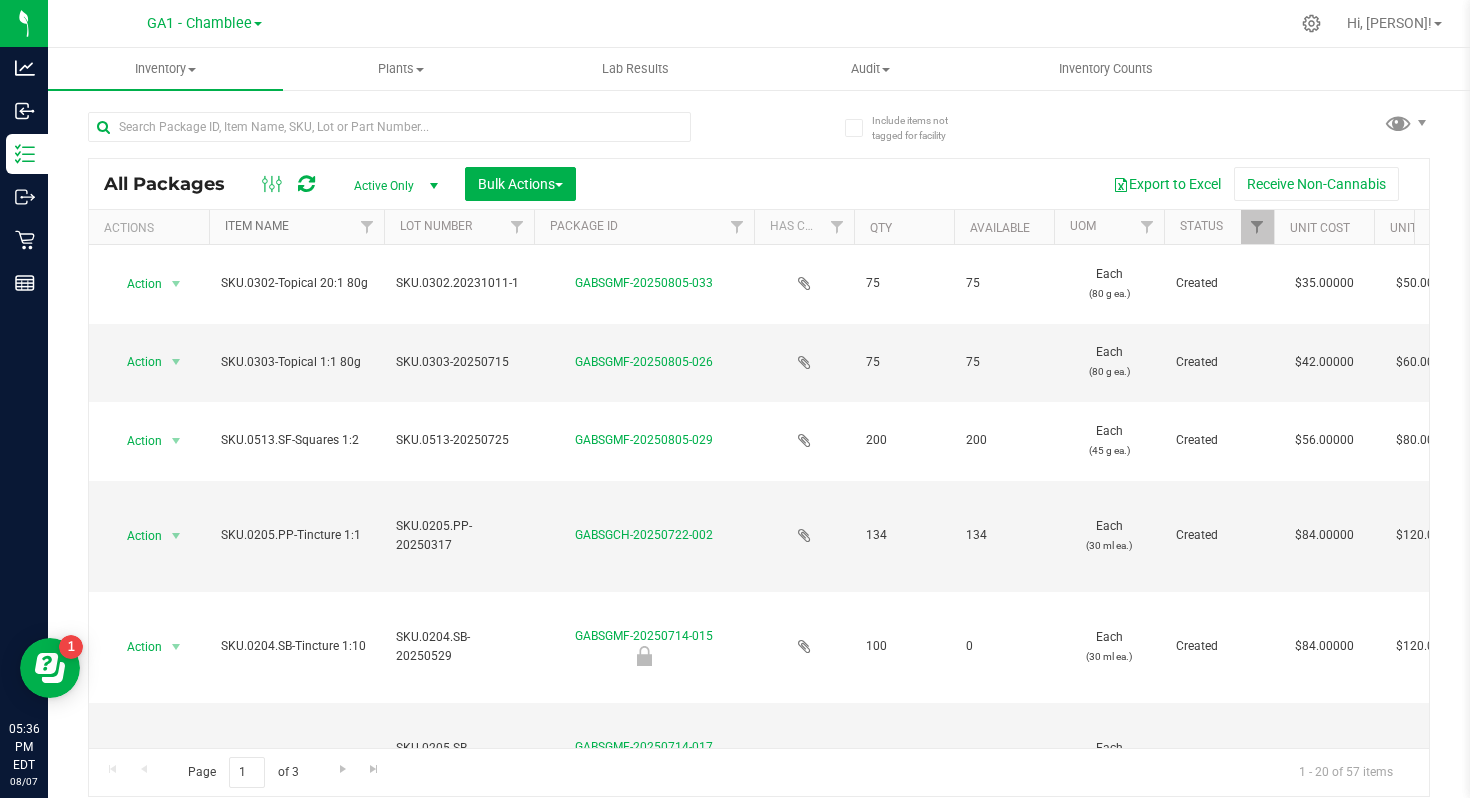 click on "Item Name" at bounding box center (257, 226) 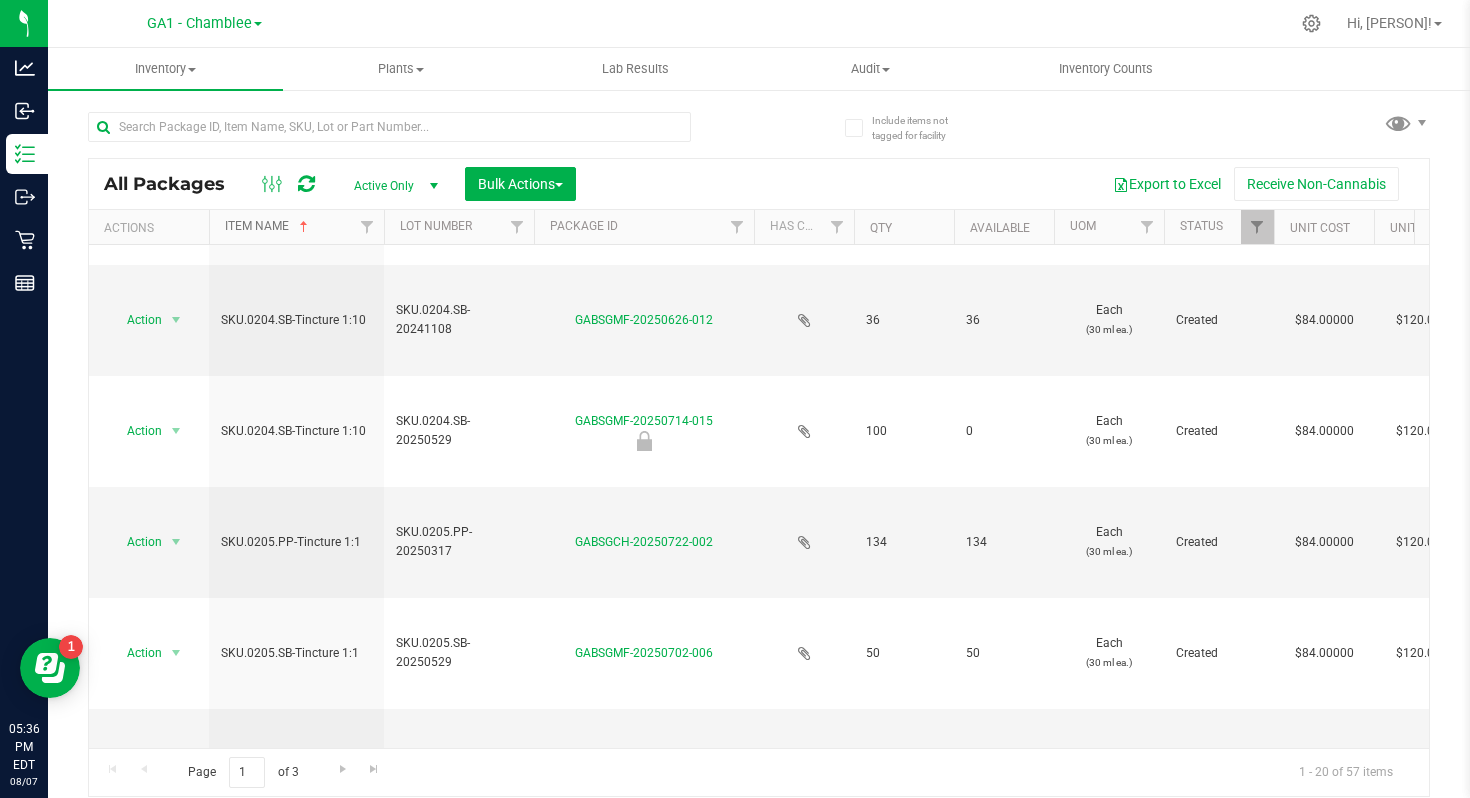 scroll, scrollTop: 1371, scrollLeft: 0, axis: vertical 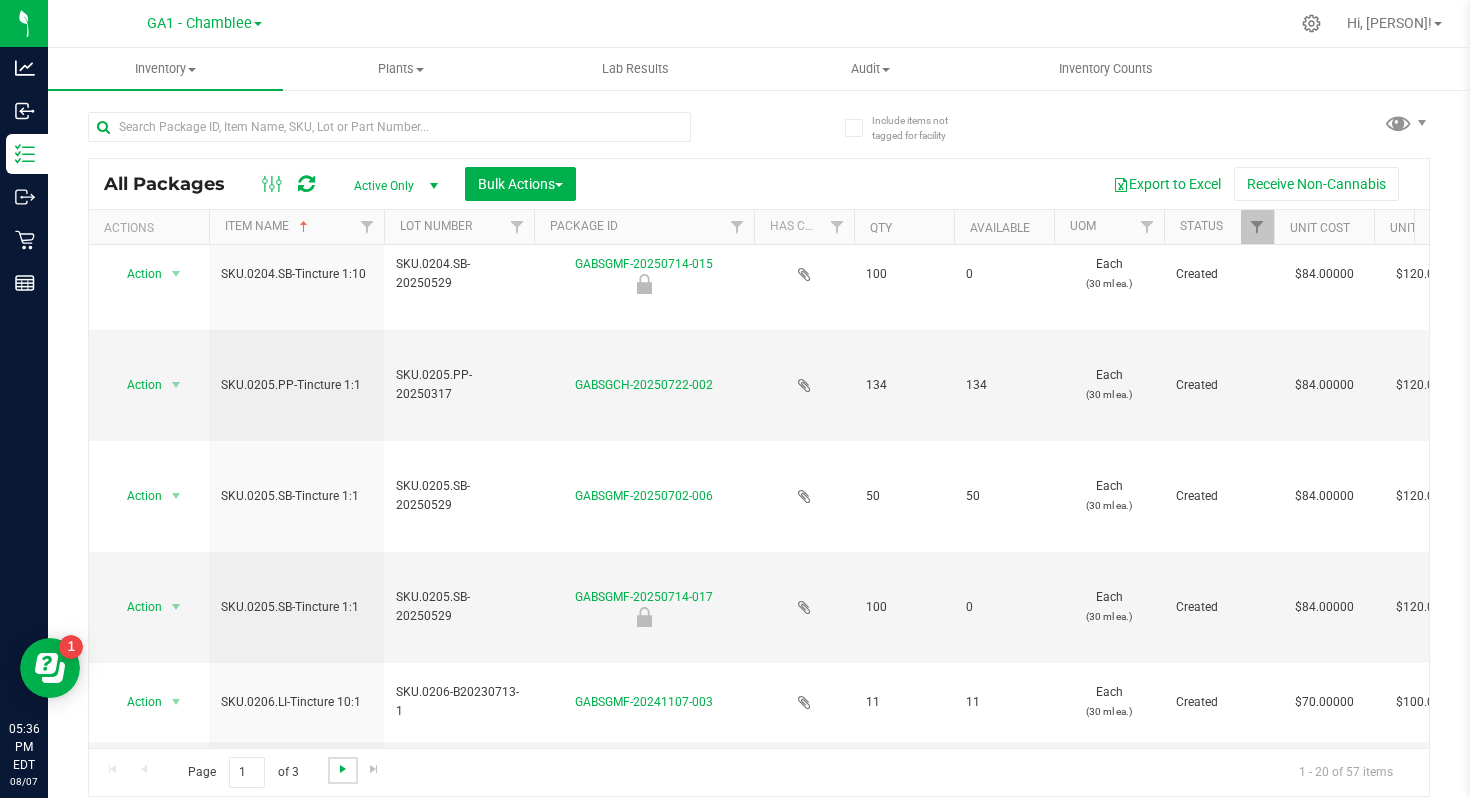 click at bounding box center (343, 769) 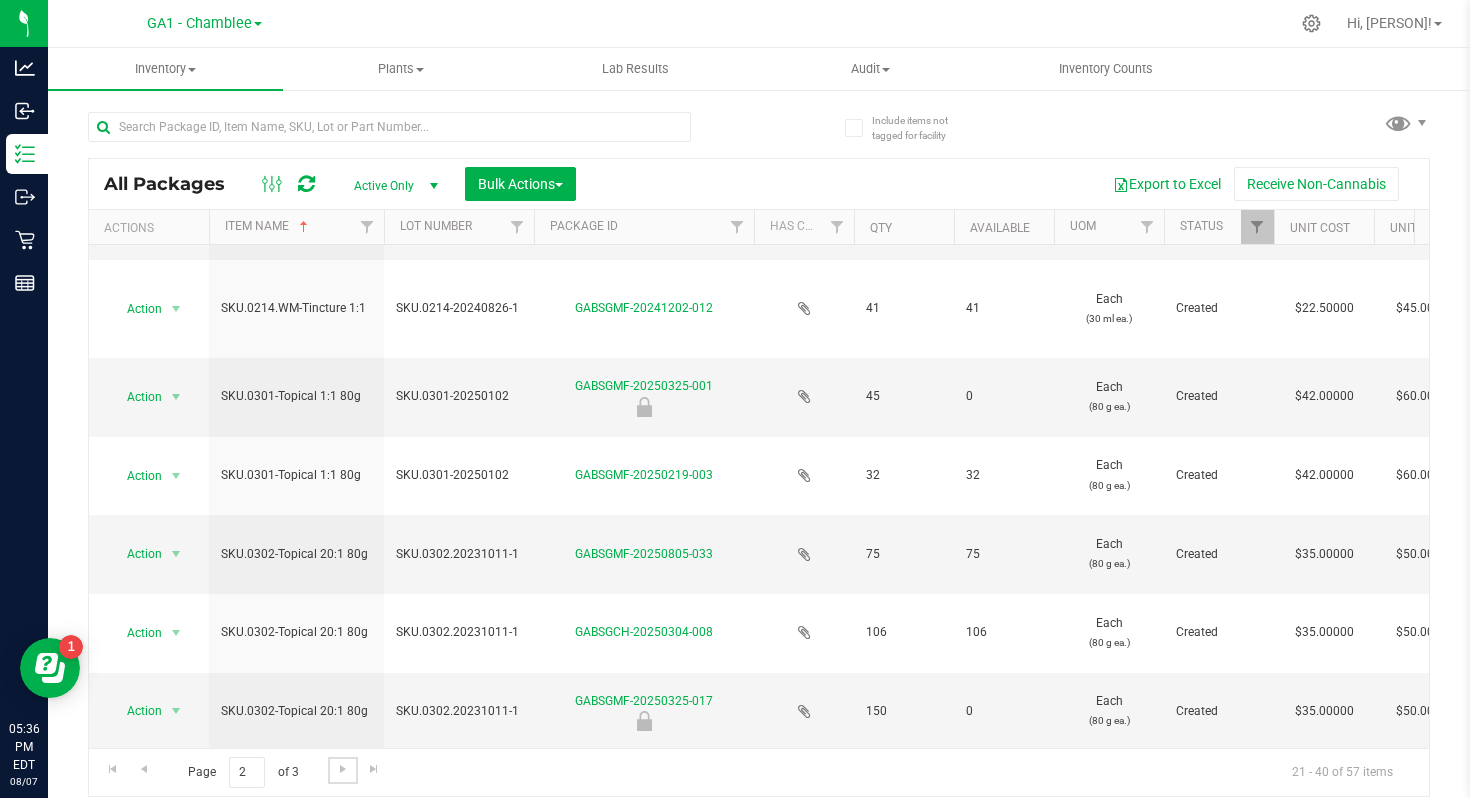 scroll, scrollTop: 1371, scrollLeft: 0, axis: vertical 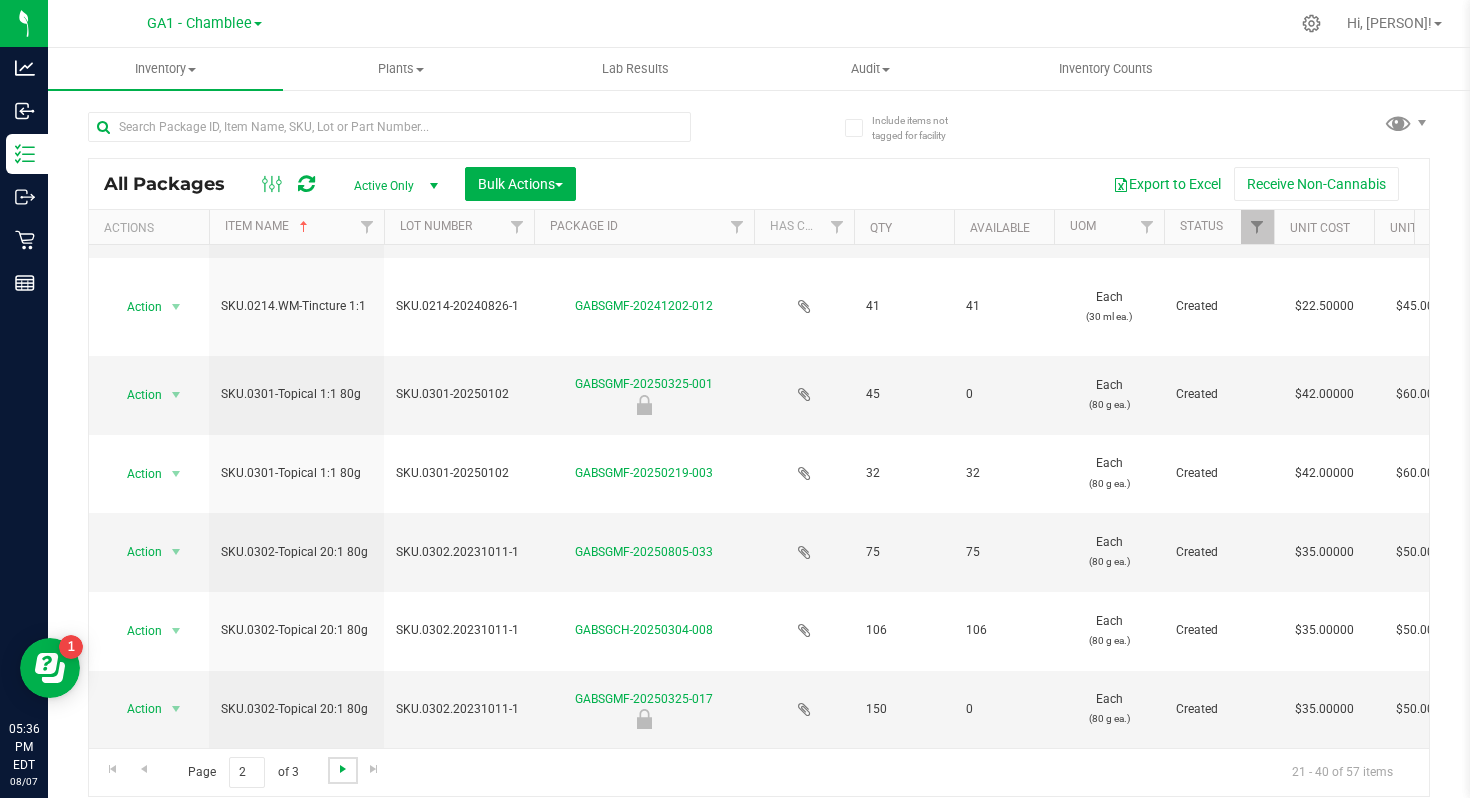 click at bounding box center (343, 769) 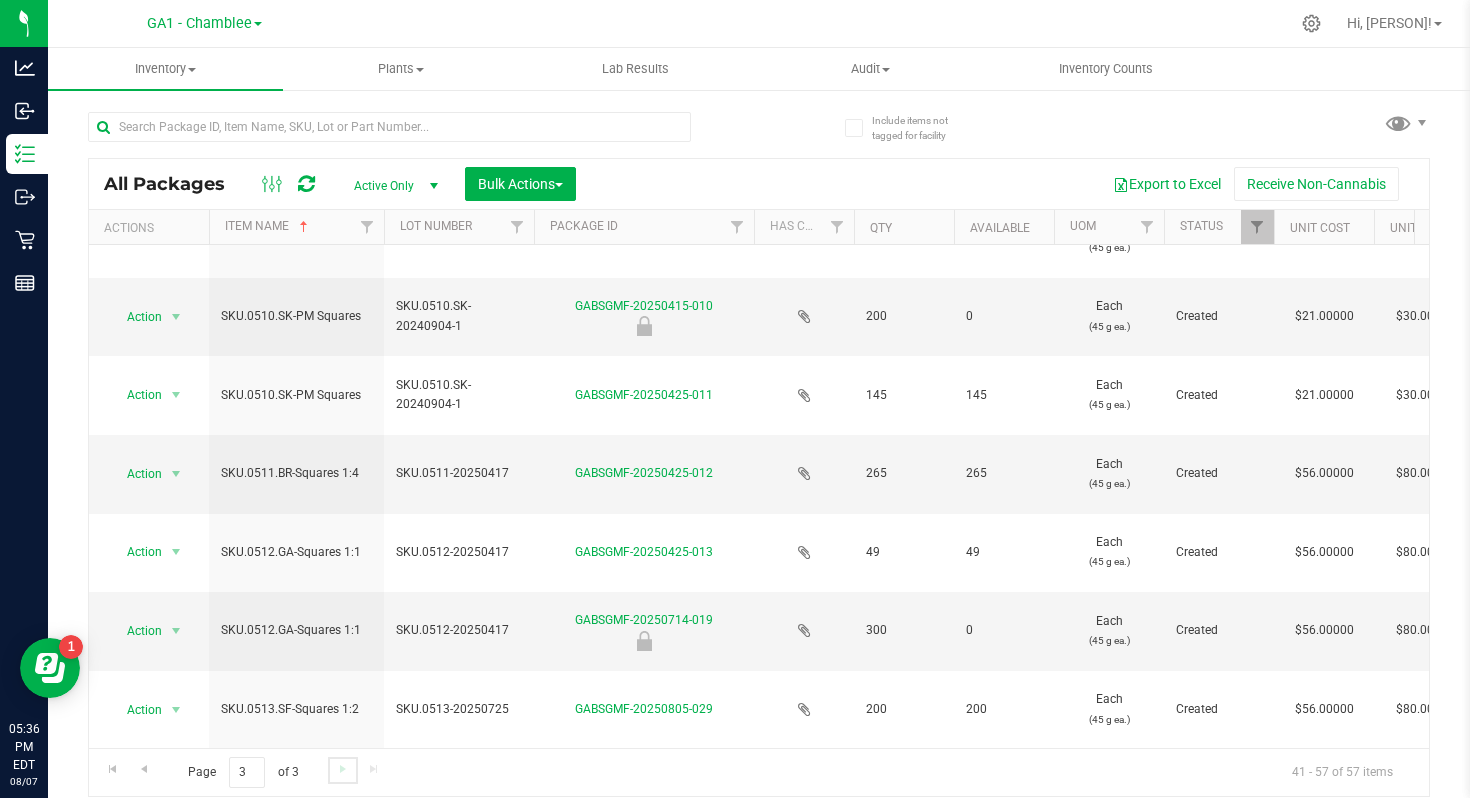 scroll, scrollTop: 0, scrollLeft: 0, axis: both 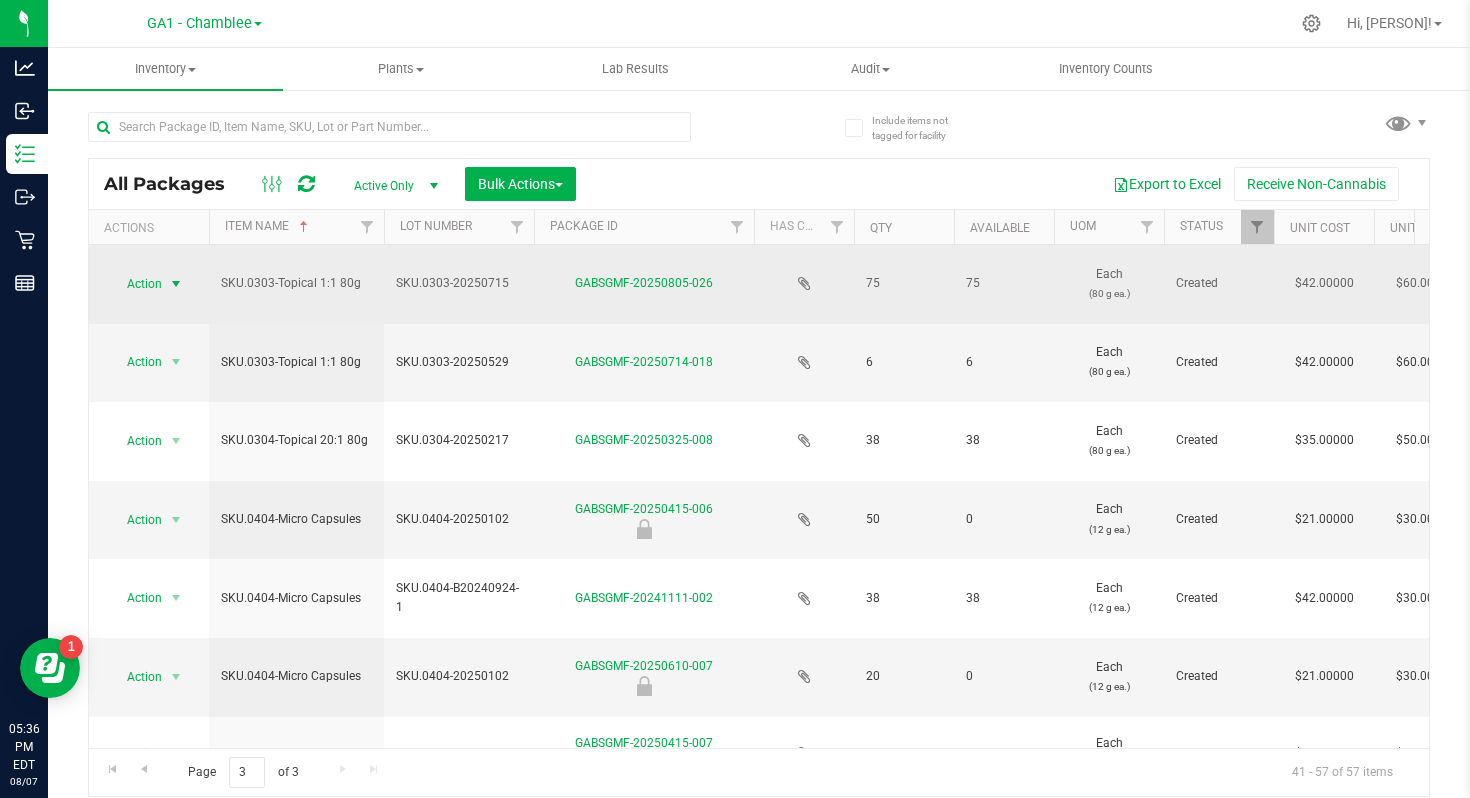 click at bounding box center (176, 284) 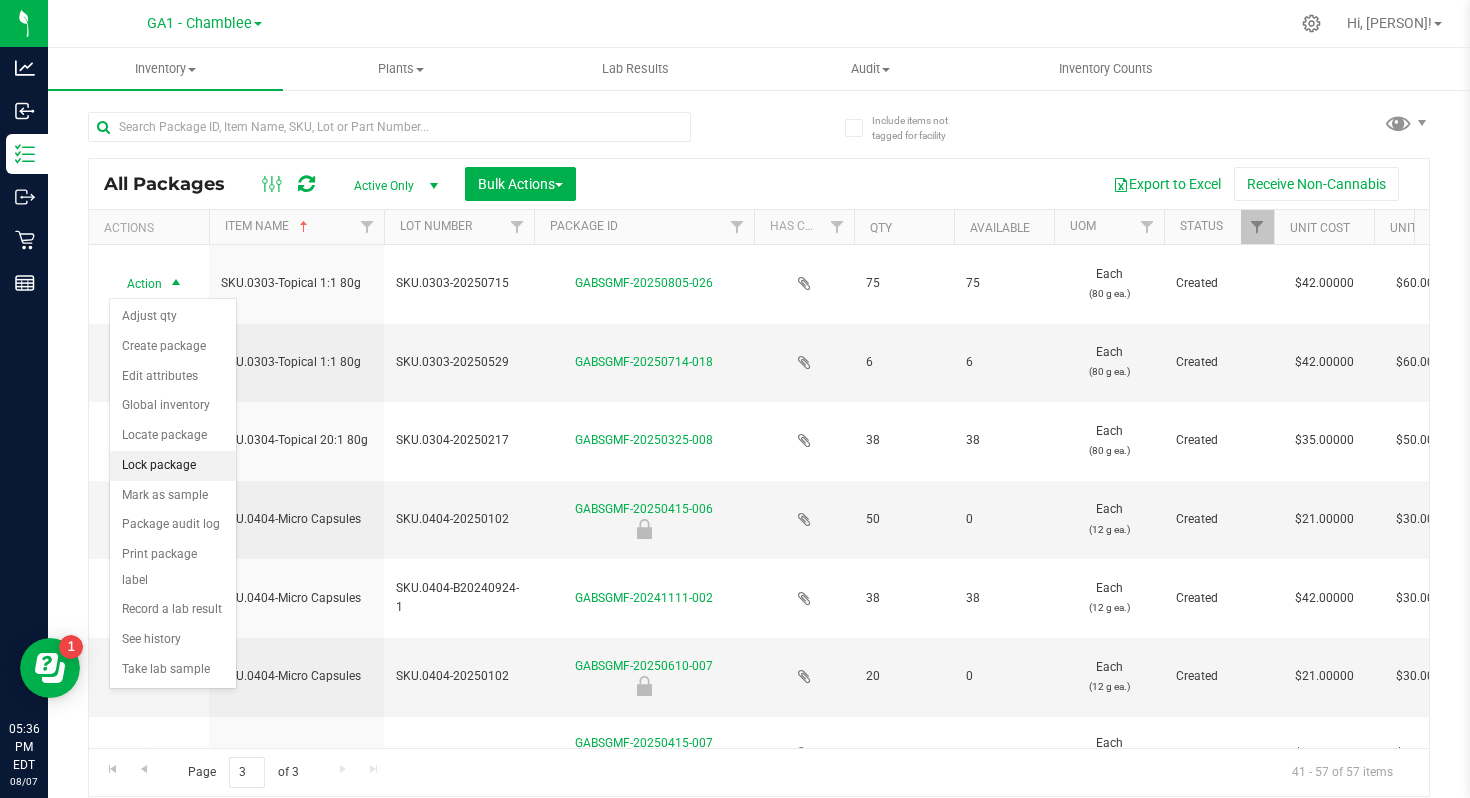 click on "Lock package" at bounding box center (173, 466) 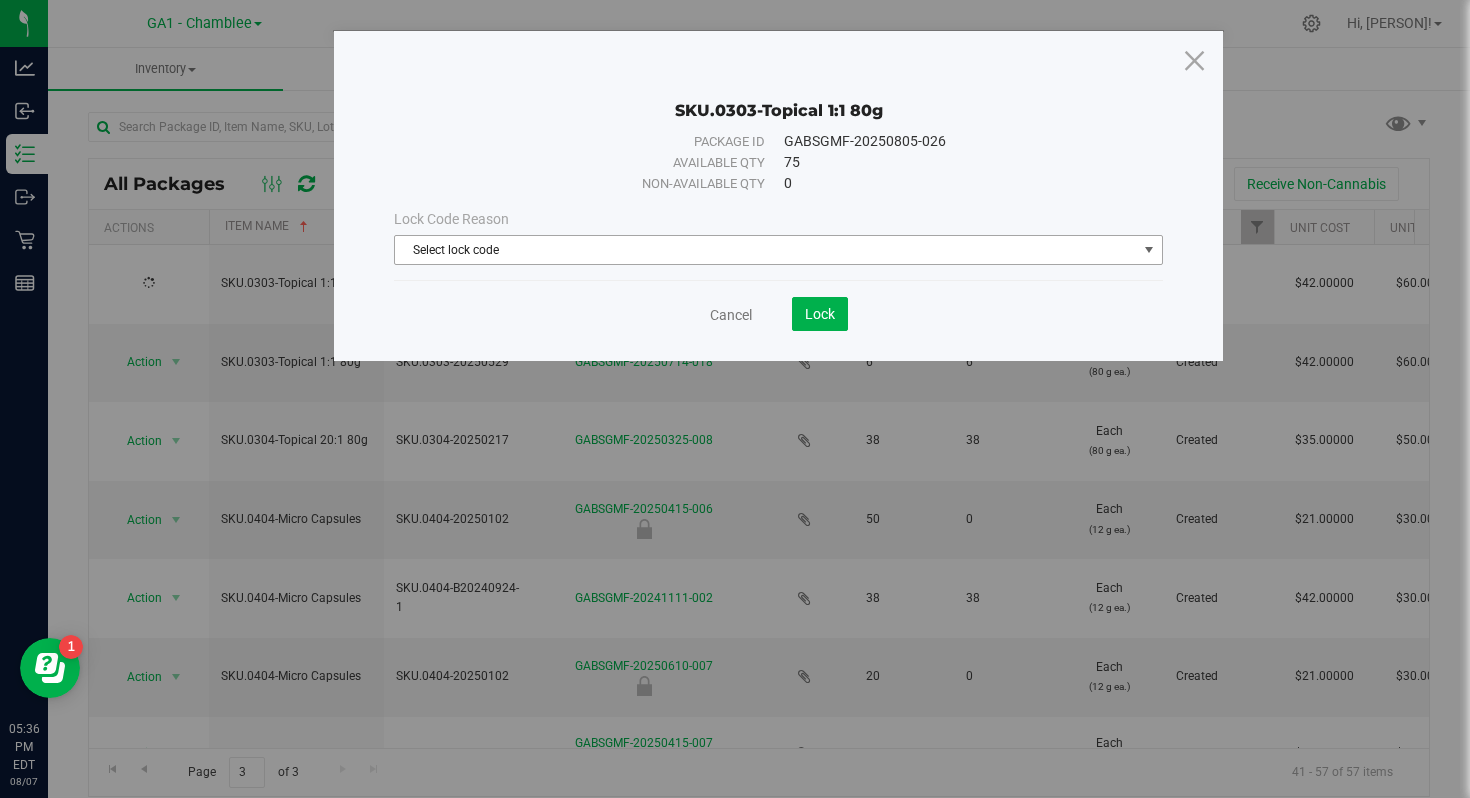 click on "Select lock code" at bounding box center (766, 250) 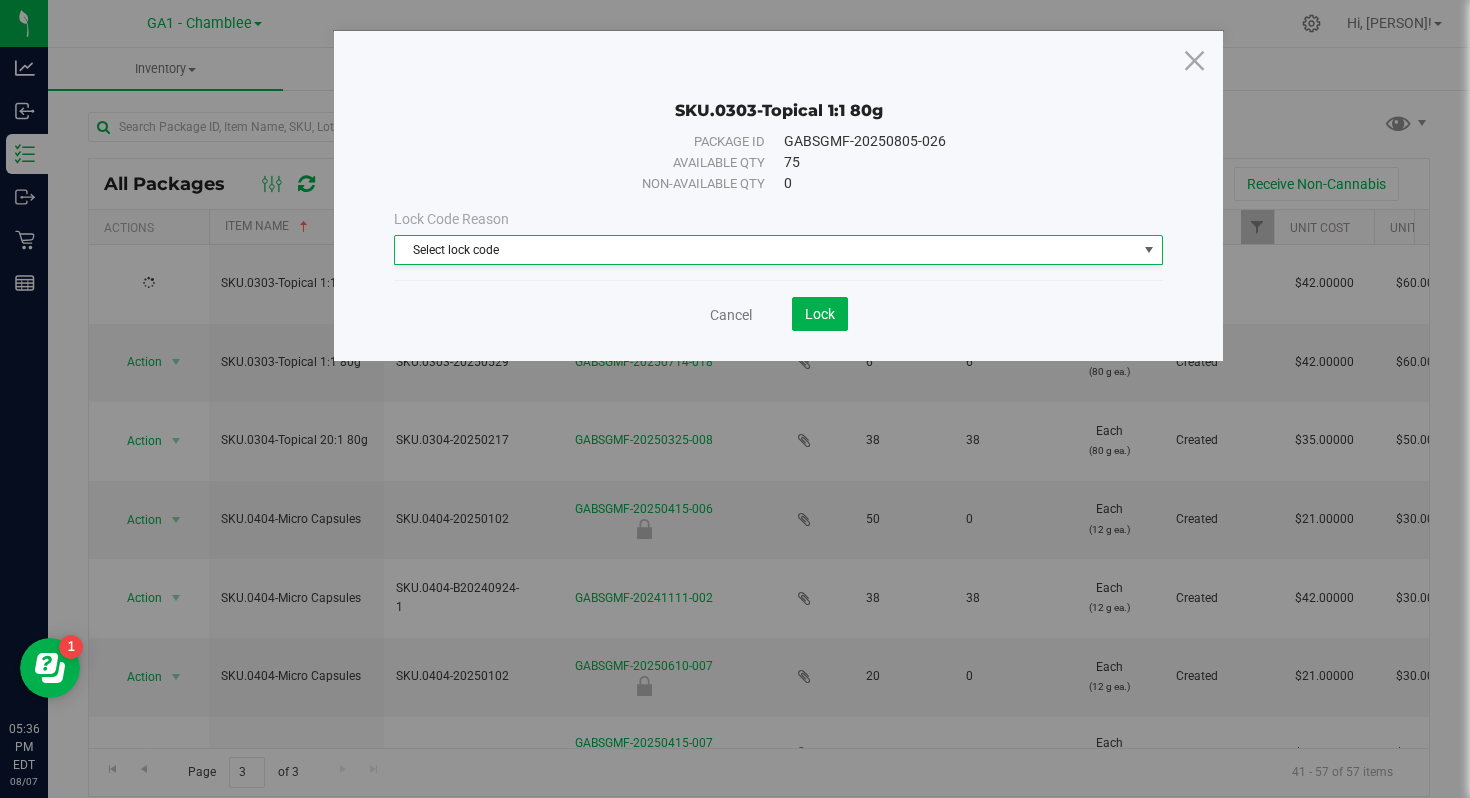 click on "Non-available qty" at bounding box center (596, 184) 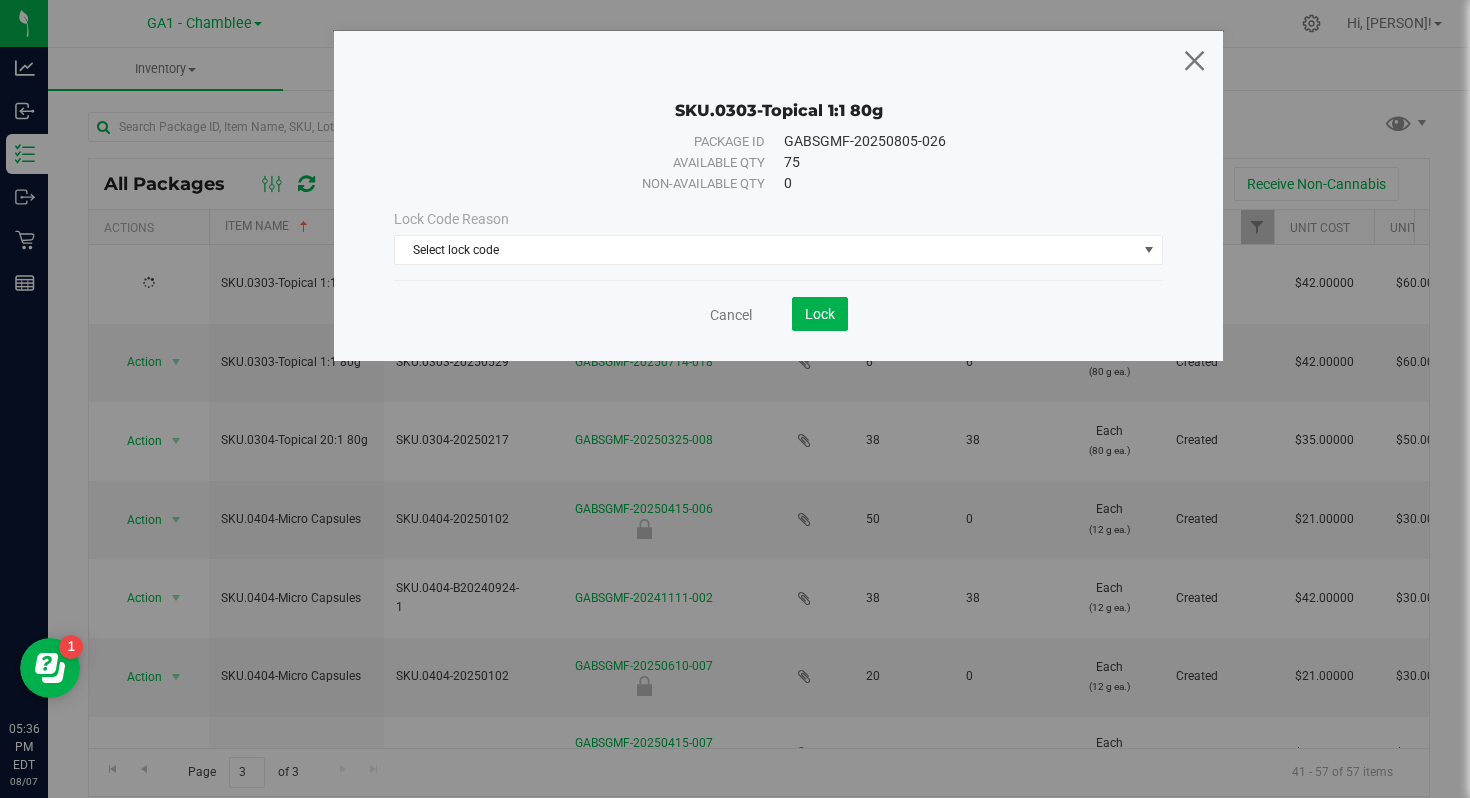 click at bounding box center (1194, 60) 